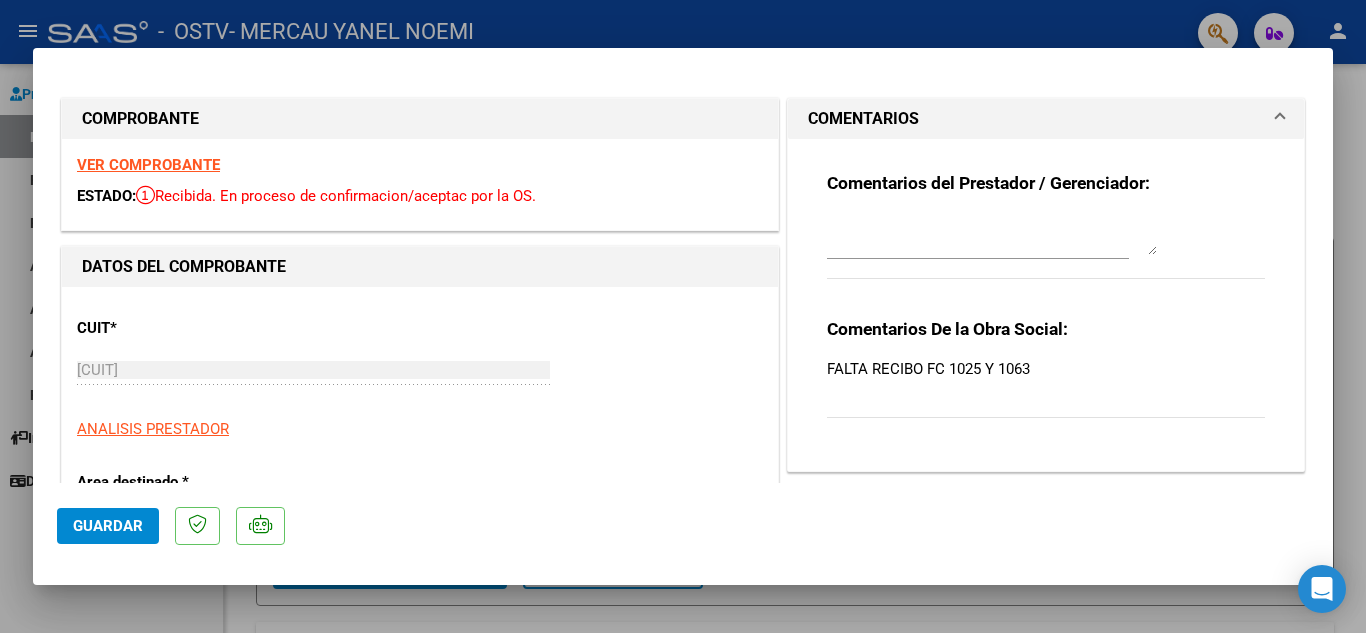 scroll, scrollTop: 0, scrollLeft: 0, axis: both 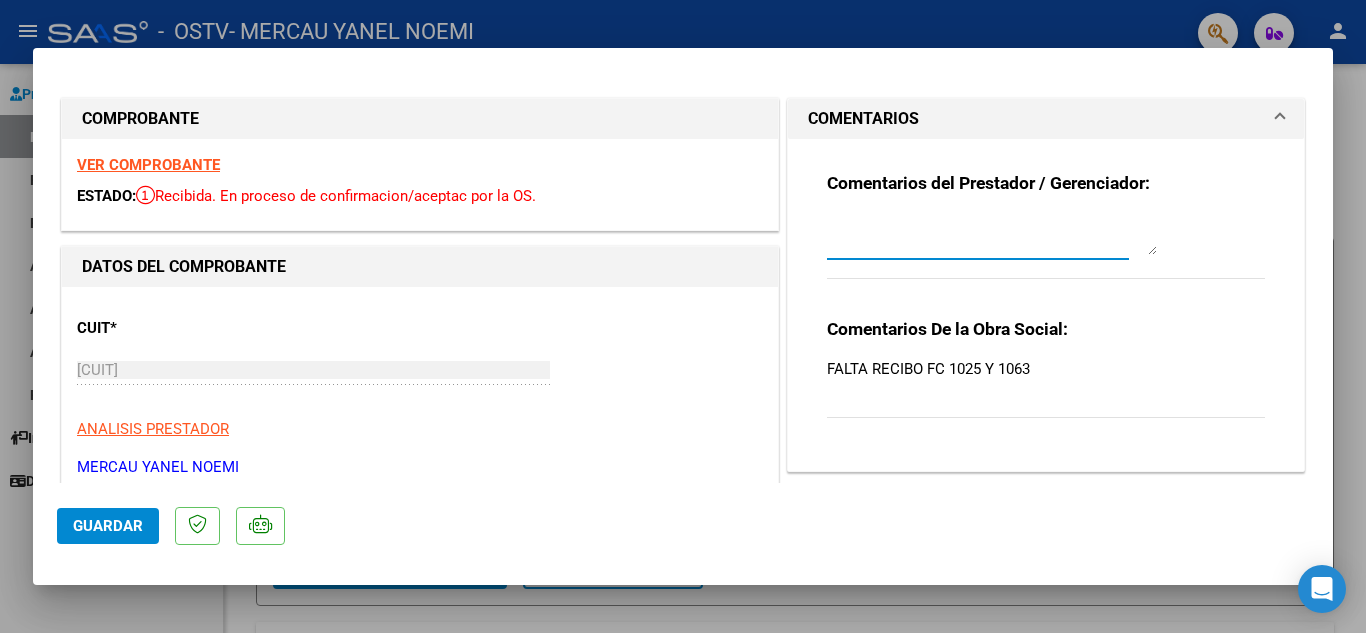 click at bounding box center [992, 235] 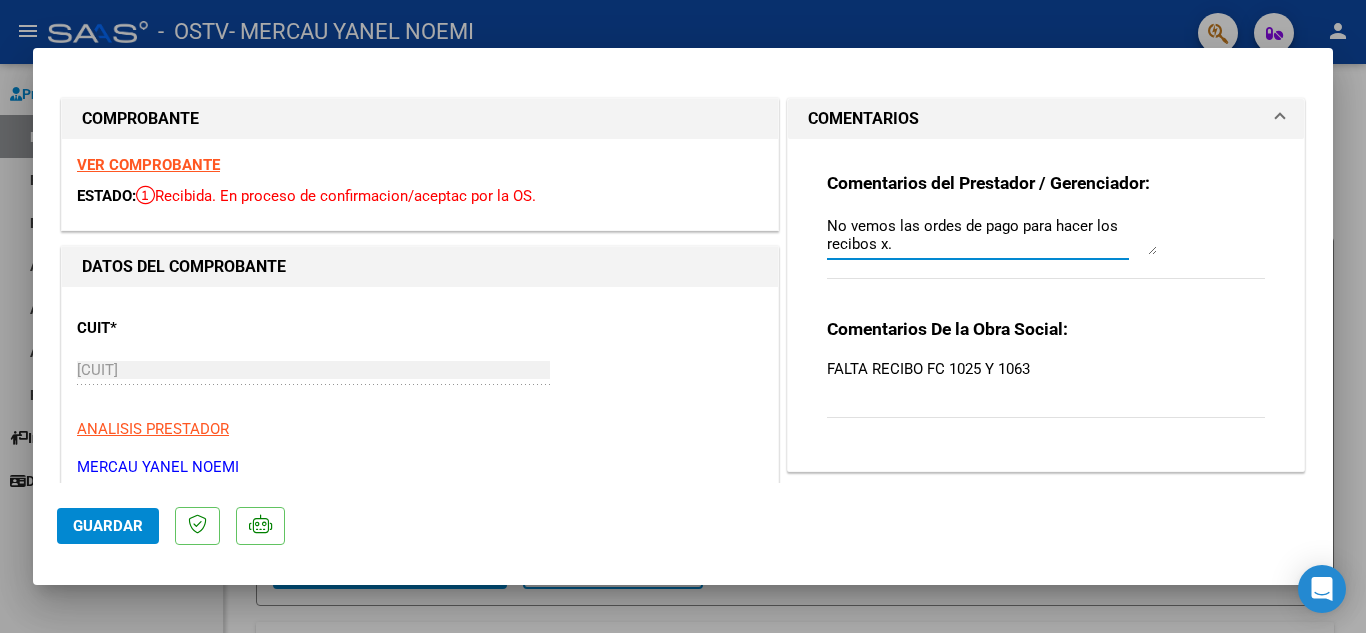 type on "No vemos las ordes de pago para hacer los recibos x." 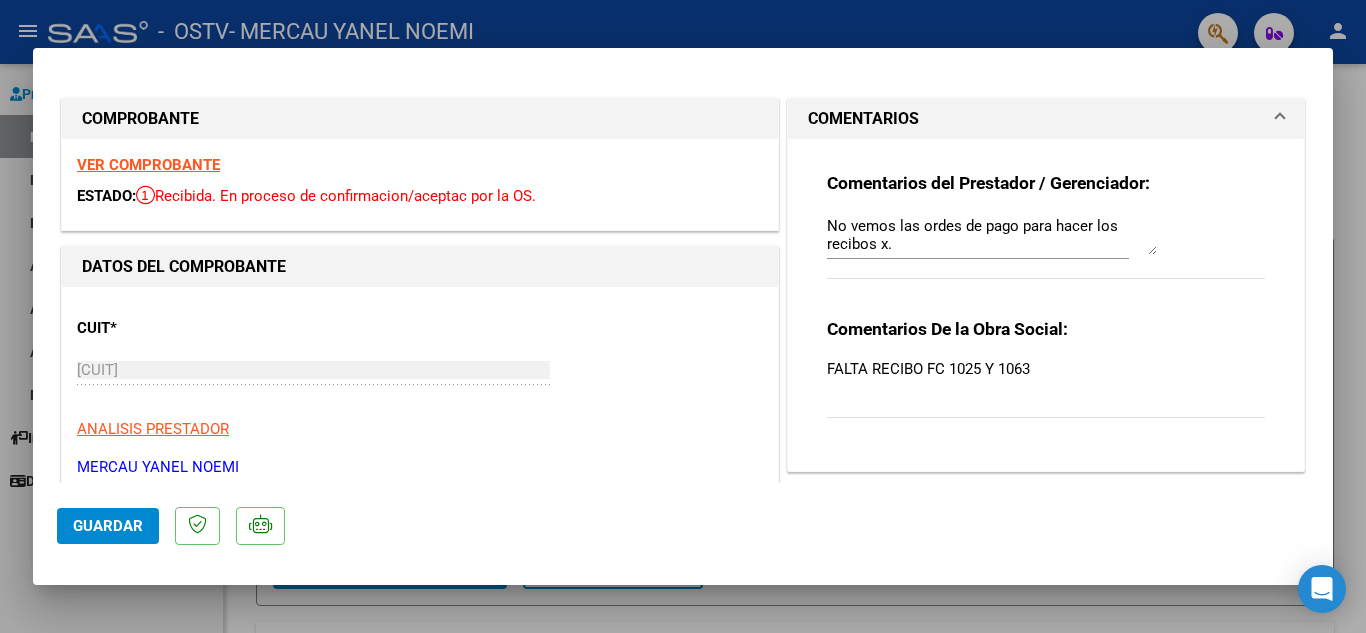 click at bounding box center (1280, 119) 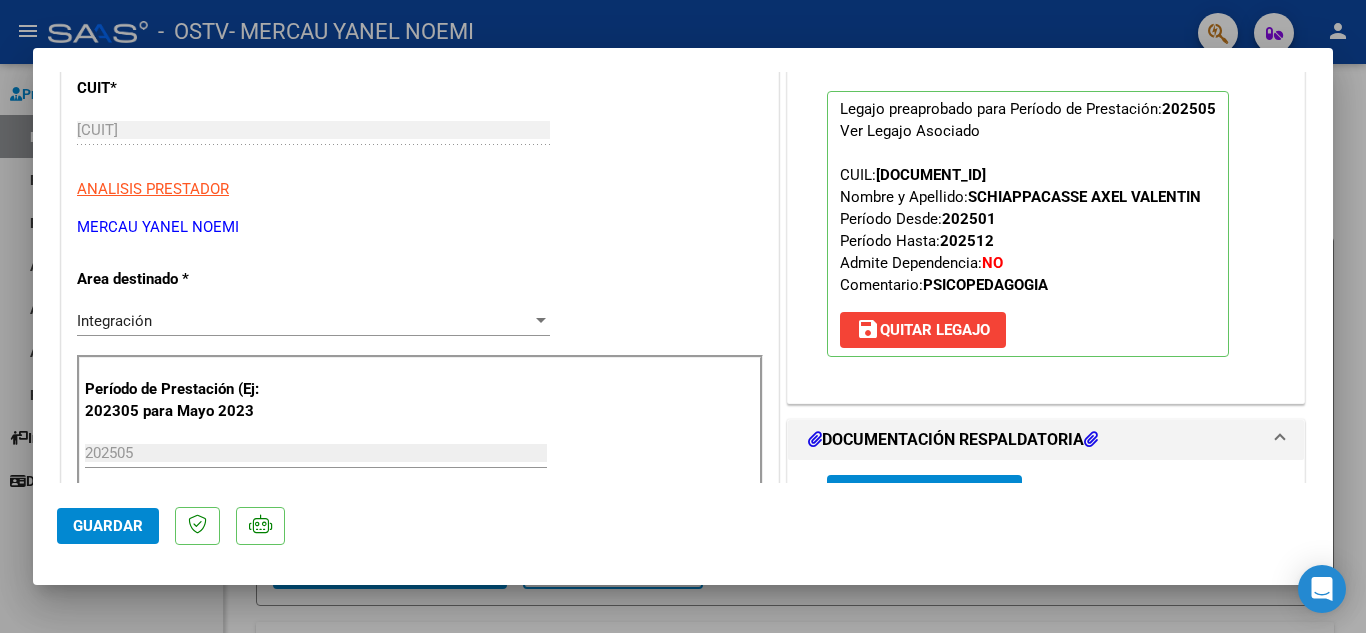 scroll, scrollTop: 267, scrollLeft: 0, axis: vertical 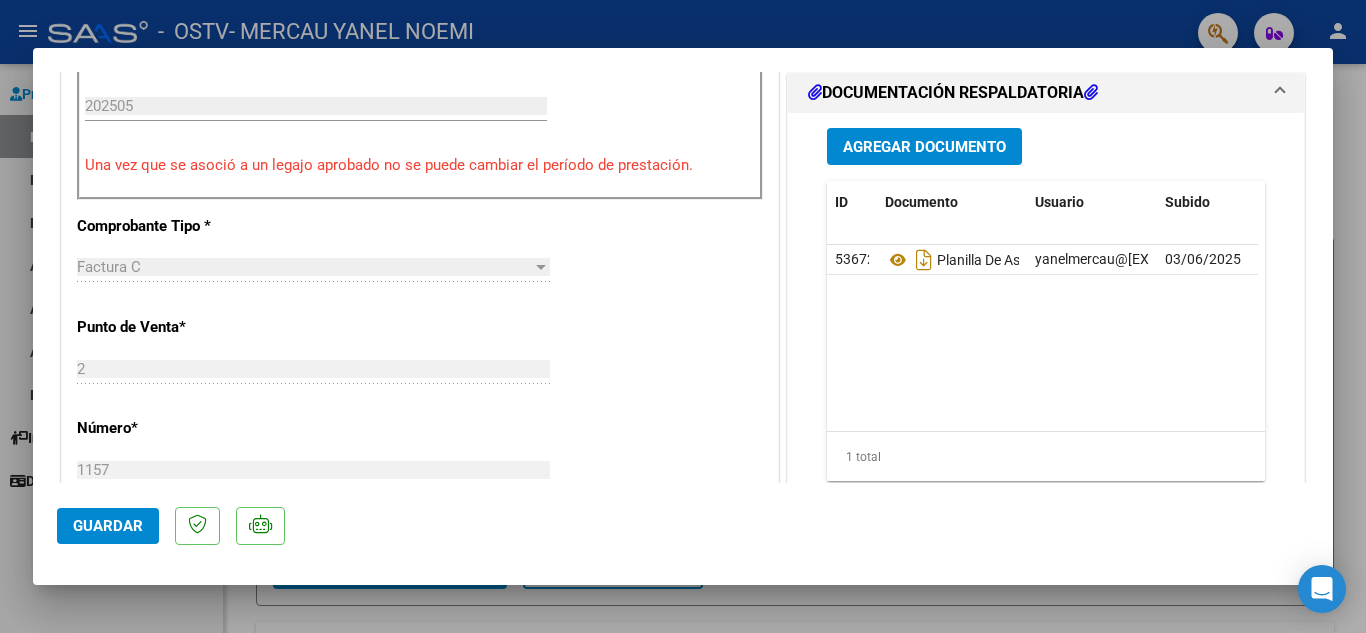click at bounding box center [683, 316] 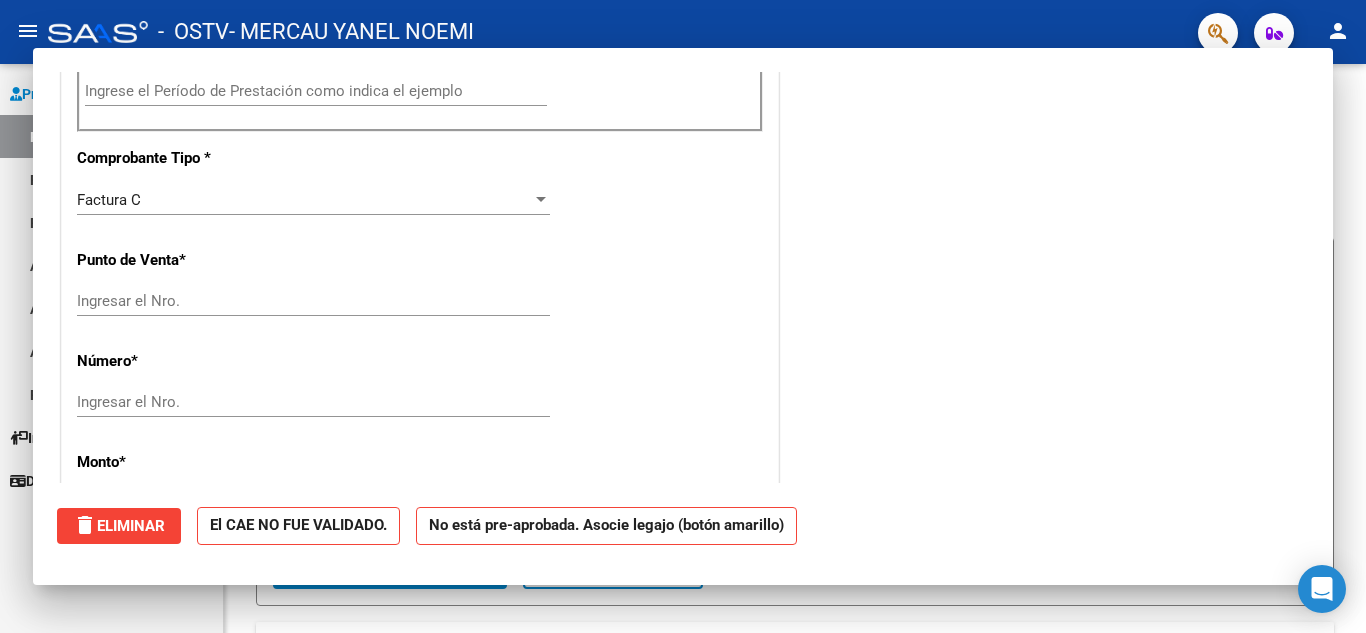 scroll, scrollTop: 572, scrollLeft: 0, axis: vertical 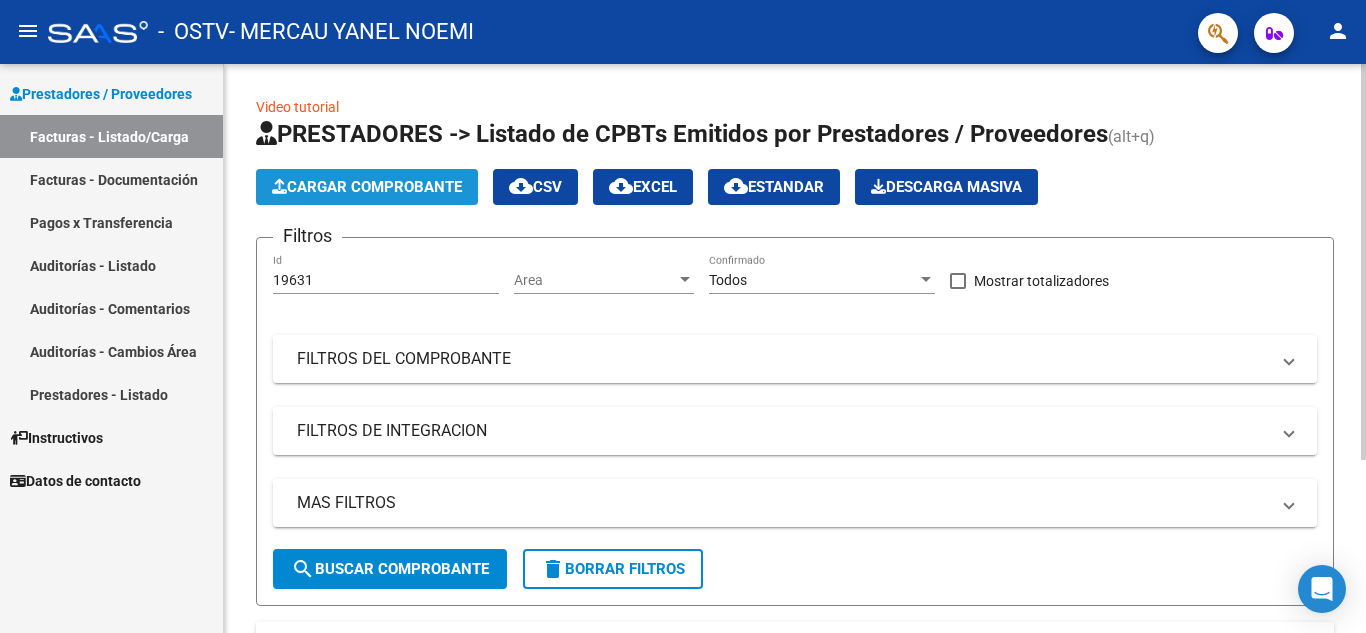 click on "Cargar Comprobante" 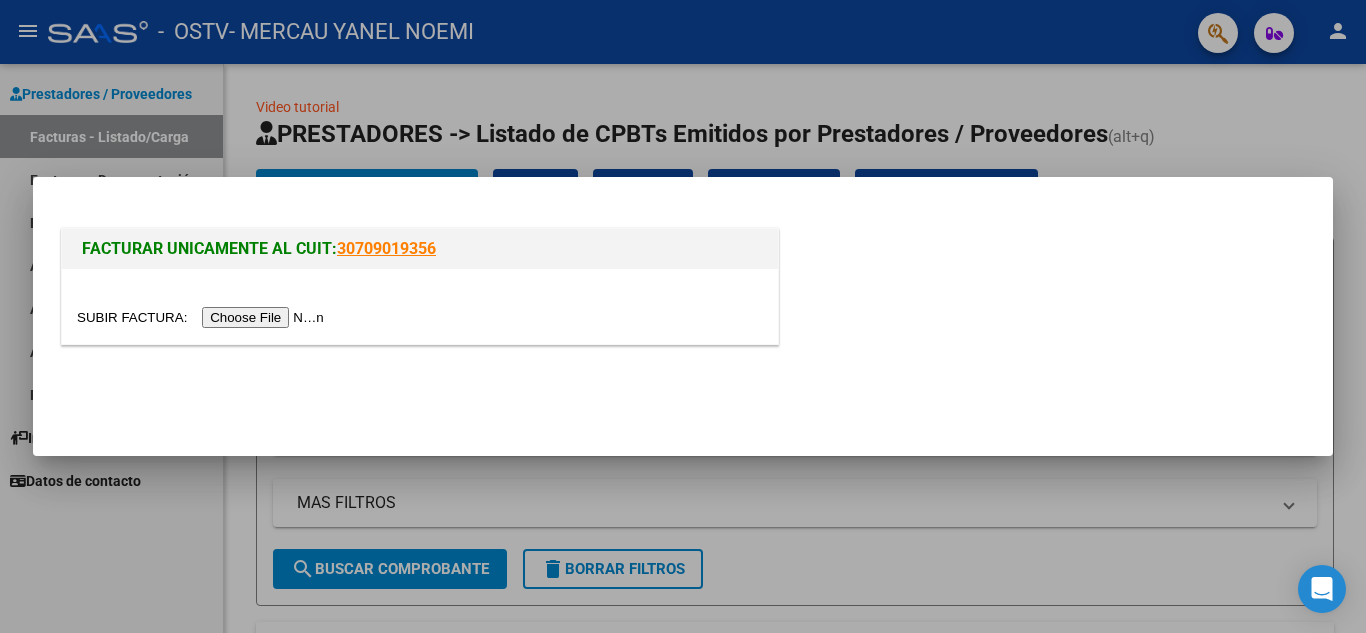 click at bounding box center [203, 317] 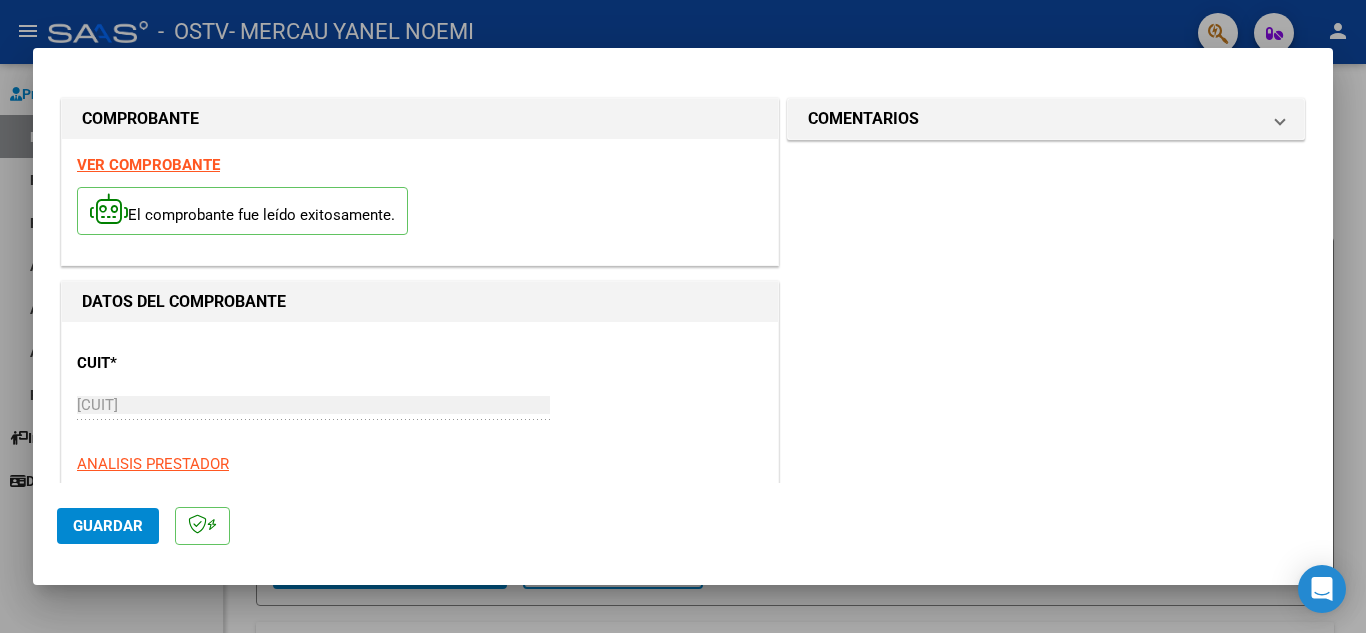 click on "COMPROBANTE VER COMPROBANTE          El comprobante fue leído exitosamente.  DATOS DEL COMPROBANTE CUIT  *   [CUIT] Ingresar CUIT  ANALISIS PRESTADOR  Area destinado * Integración Seleccionar Area Luego de guardar debe preaprobar la factura asociandola a un legajo de integración y subir la documentación respaldatoria (planilla de asistencia o ddjj para período de aislamiento)  Período de Prestación (Ej: 202305 para Mayo 2023    Ingrese el Período de Prestación como indica el ejemplo   Comprobante Tipo * Factura C Seleccionar Tipo Punto de Venta  *   2 Ingresar el Nro.  Número  *   1228 Ingresar el Nro.  Monto  *   $ 98.964,88 Ingresar el monto  Fecha del Cpbt.  *   2025-08-01 Ingresar la fecha  CAE / CAEA (no ingrese CAI)    75315672037721 Ingresar el CAE o CAEA (no ingrese CAI)  Fecha de Vencimiento    Ingresar la fecha  Ref. Externa    Ingresar la ref.  N° Liquidación    Ingresar el N° Liquidación  COMENTARIOS Comentarios del Prestador / Gerenciador:  Guardar" at bounding box center [683, 317] 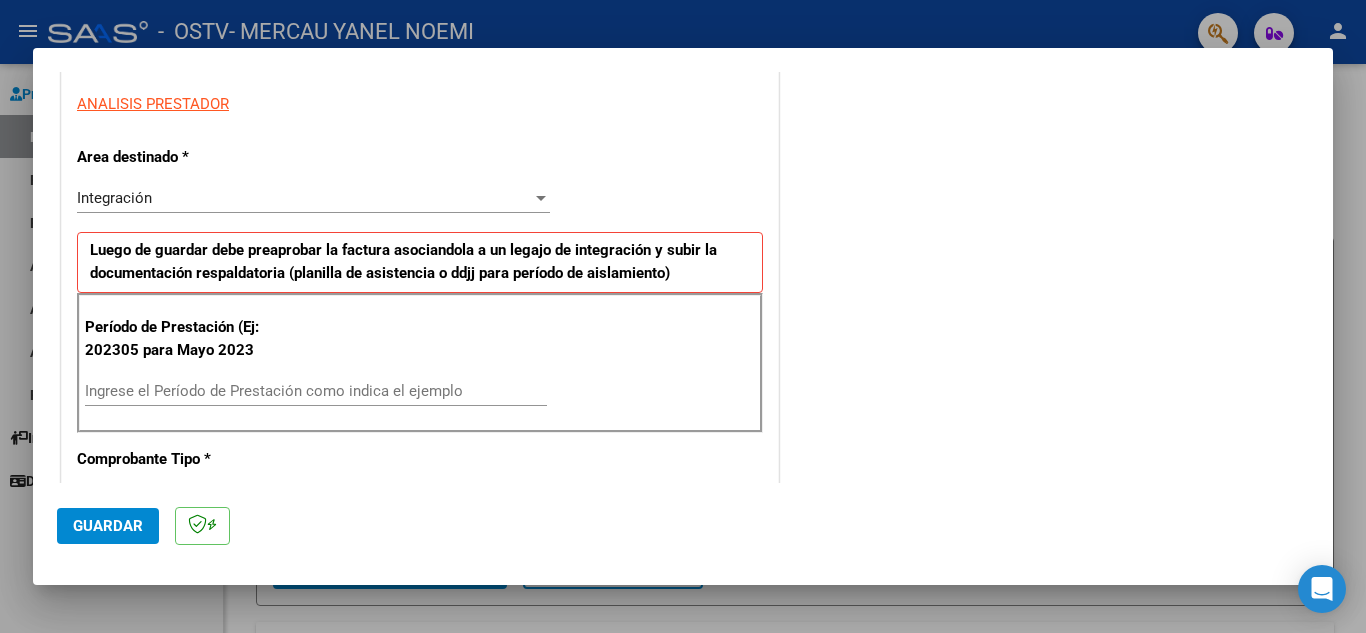 scroll, scrollTop: 400, scrollLeft: 0, axis: vertical 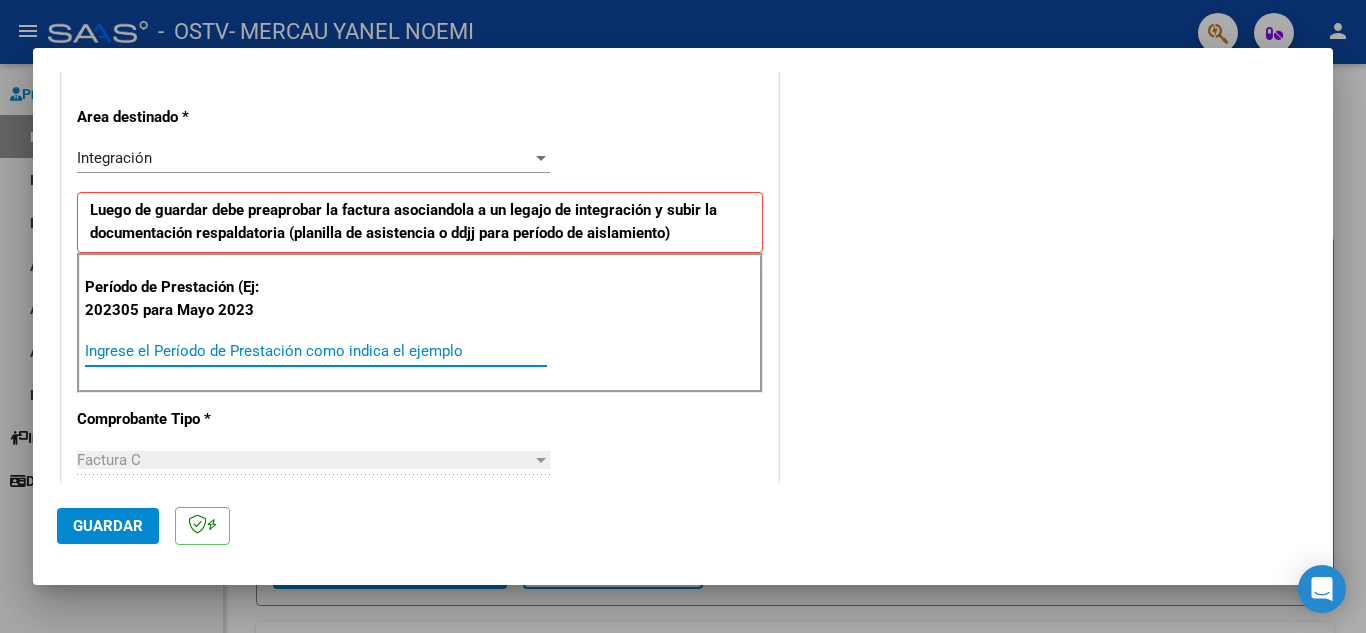 click on "Ingrese el Período de Prestación como indica el ejemplo" at bounding box center (316, 351) 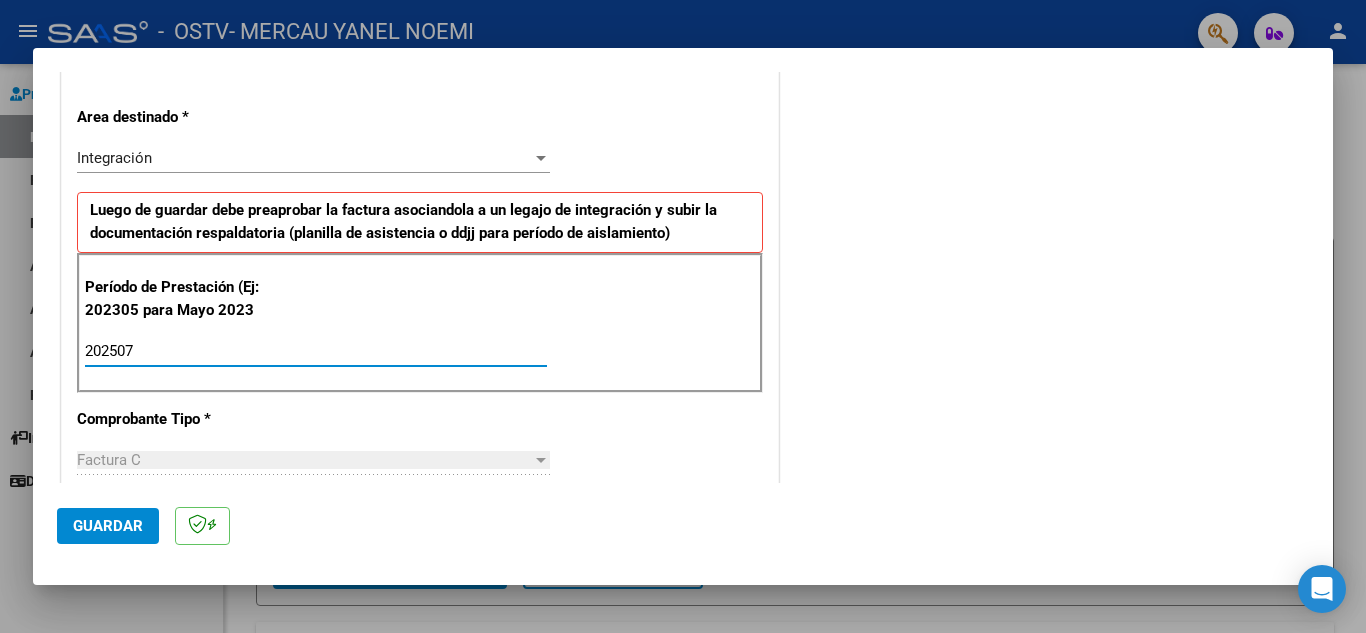 type on "202507" 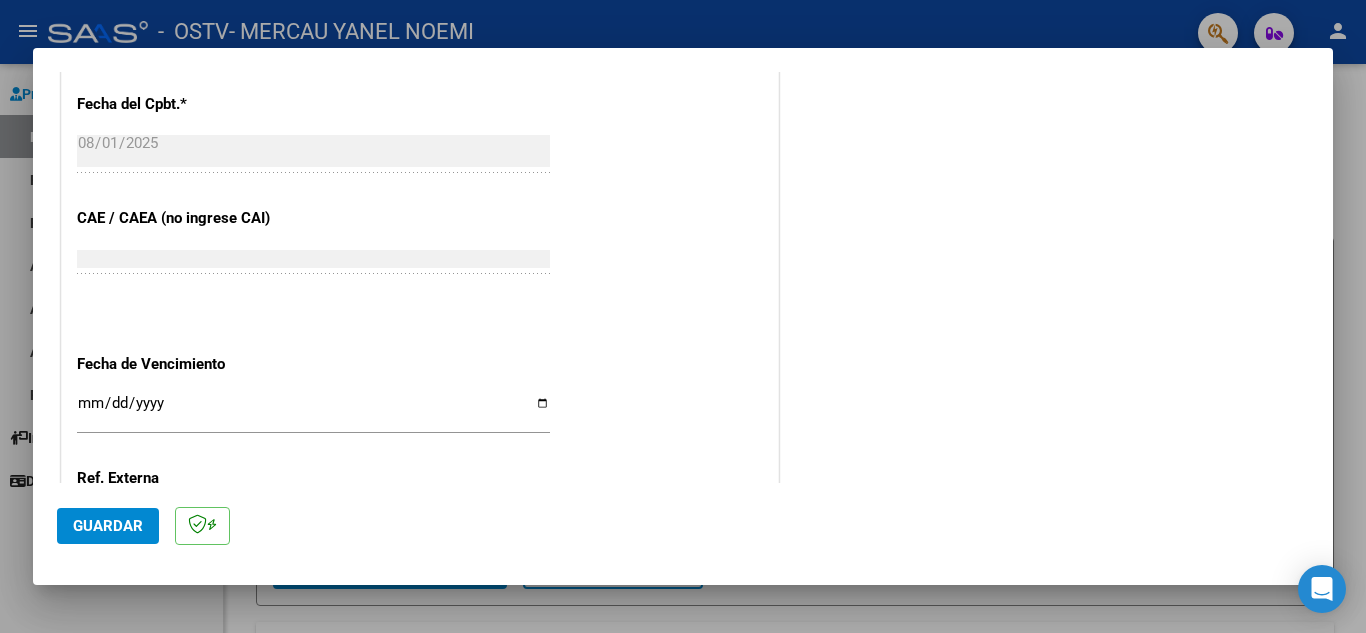 scroll, scrollTop: 1160, scrollLeft: 0, axis: vertical 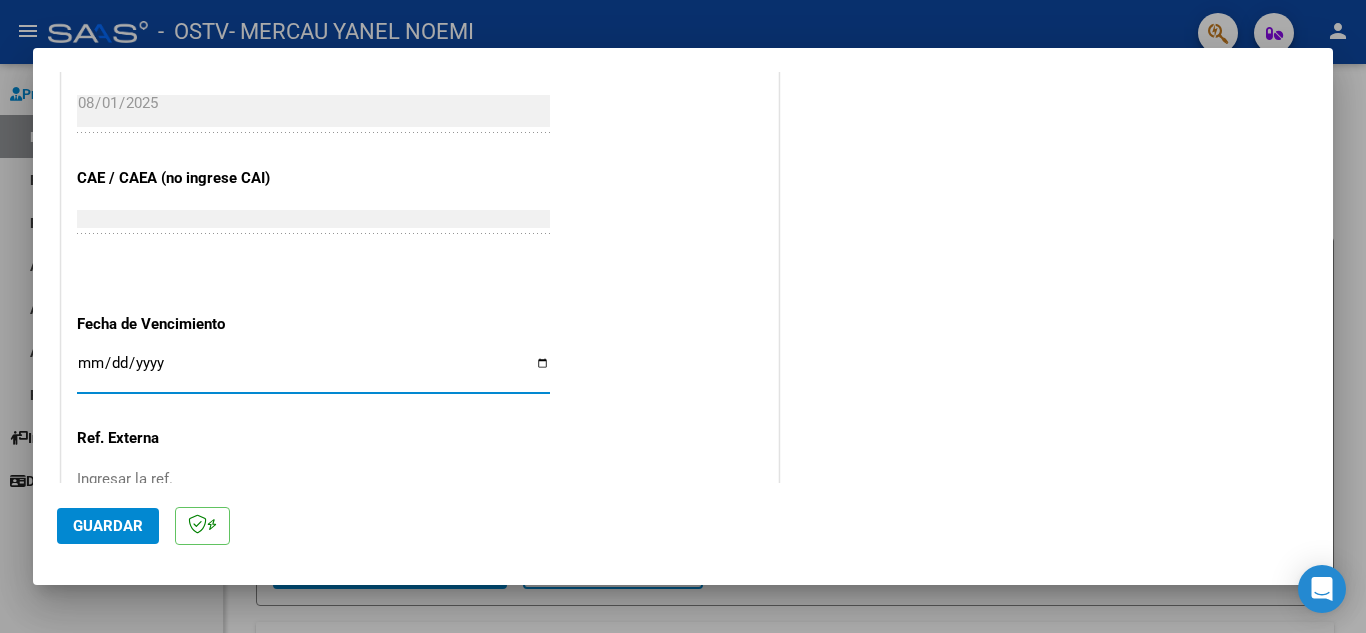 click on "Ingresar la fecha" at bounding box center [313, 371] 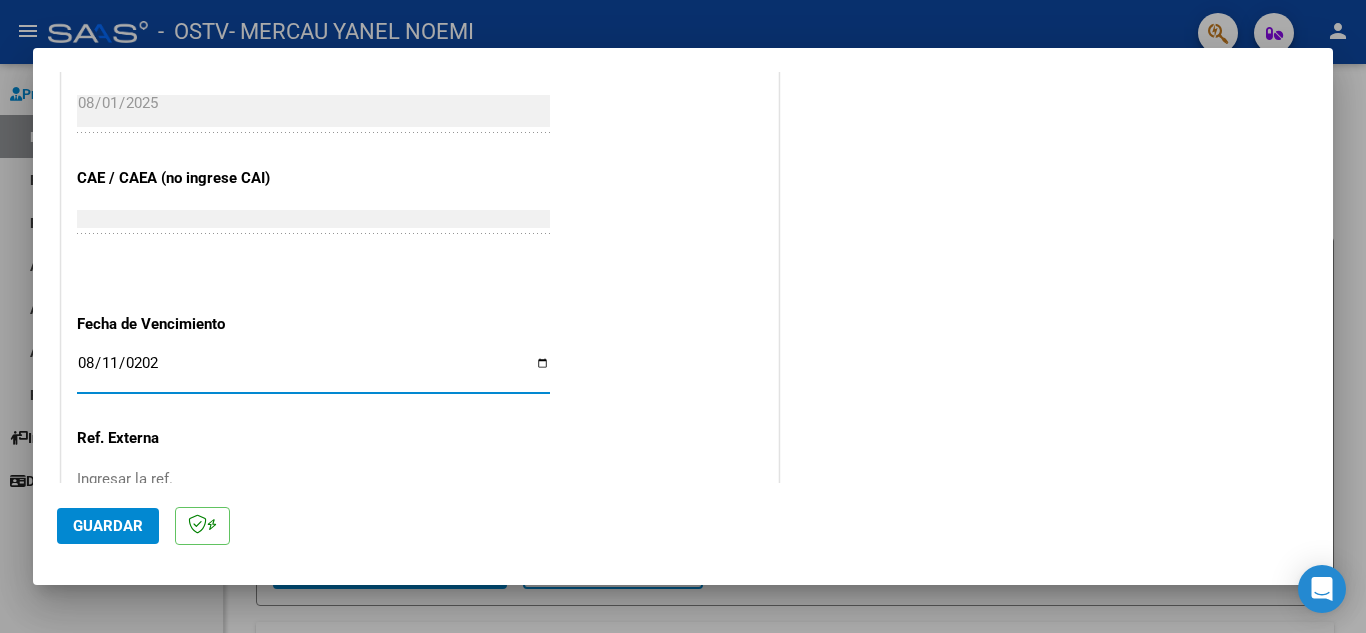 type on "2025-08-11" 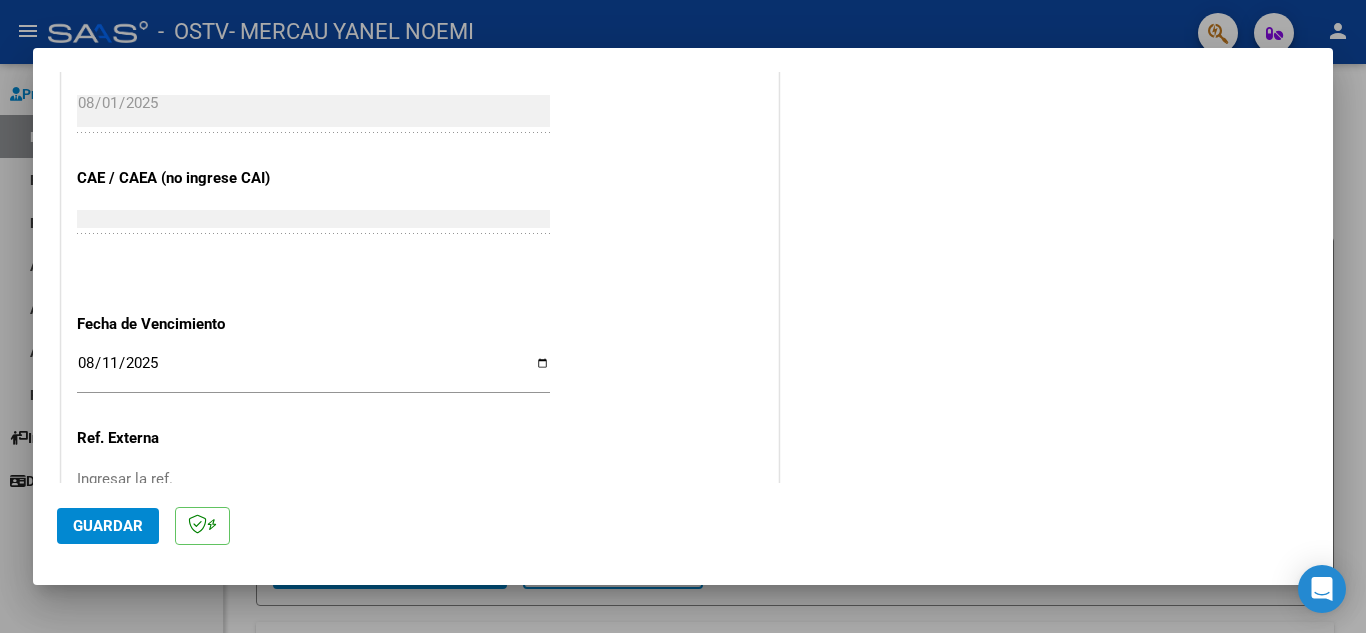 click on "CUIT  *   [CUIT] Ingresar CUIT  ANALISIS PRESTADOR  Area destinado * Integración Seleccionar Area Luego de guardar debe preaprobar la factura asociandola a un legajo de integración y subir la documentación respaldatoria (planilla de asistencia o ddjj para período de aislamiento)  Período de Prestación (Ej: 202305 para Mayo 2023    202507 Ingrese el Período de Prestación como indica el ejemplo   Comprobante Tipo * Factura C Seleccionar Tipo Punto de Venta  *   2 Ingresar el Nro.  Número  *   1228 Ingresar el Nro.  Monto  *   $ 98.964,88 Ingresar el monto  Fecha del Cpbt.  *   2025-08-01 Ingresar la fecha  CAE / CAEA (no ingrese CAI)    75315672037721 Ingresar el CAE o CAEA (no ingrese CAI)  Fecha de Vencimiento    2025-08-11 Ingresar la fecha  Ref. Externa    Ingresar la ref.  N° Liquidación    Ingresar el N° Liquidación" at bounding box center [420, -105] 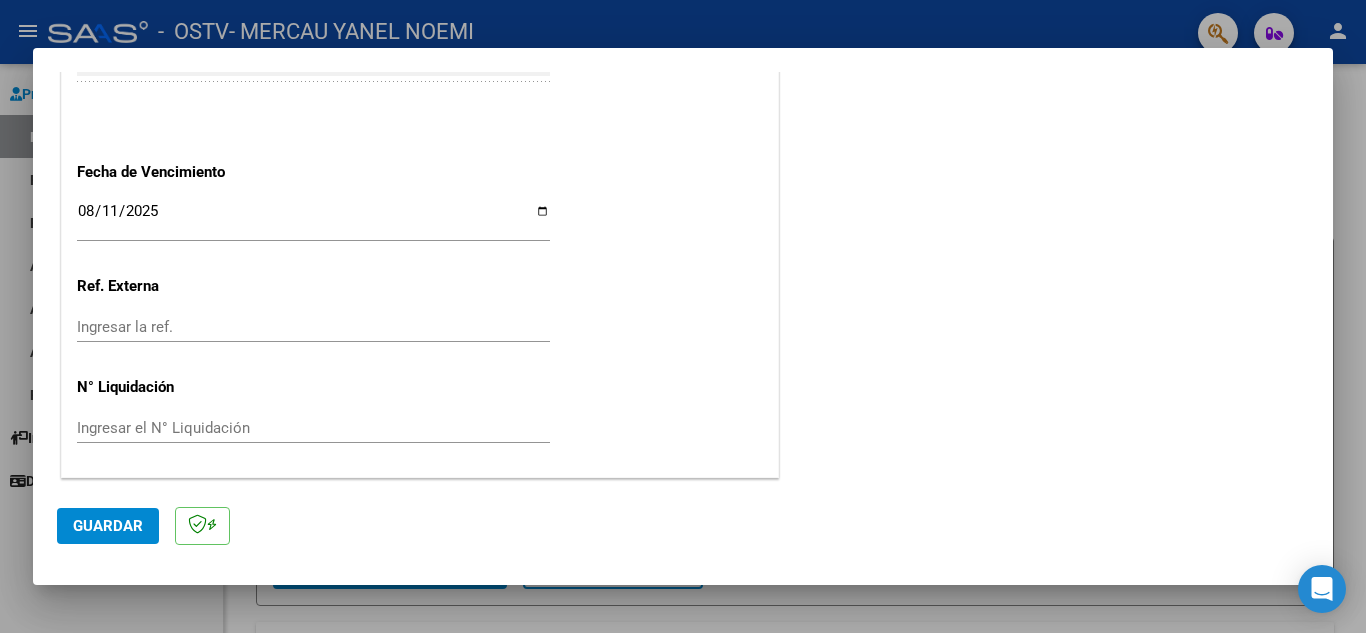 drag, startPoint x: 765, startPoint y: 482, endPoint x: 1031, endPoint y: 481, distance: 266.0019 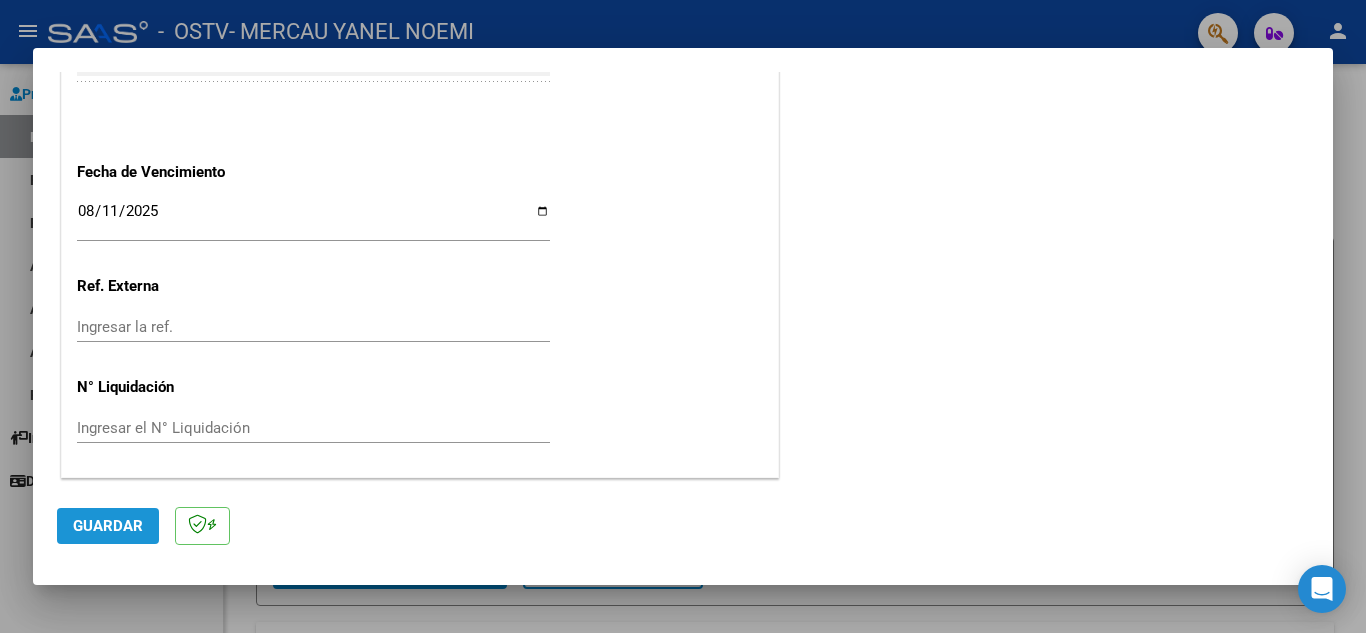 click on "Guardar" 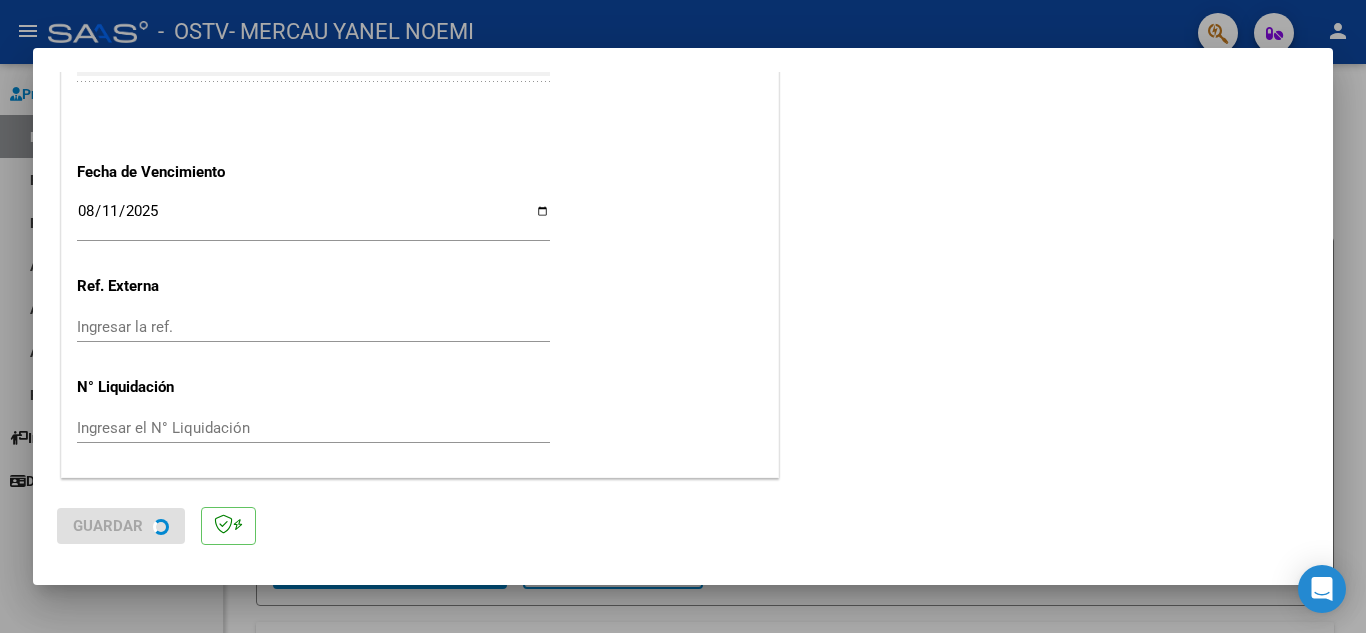 scroll, scrollTop: 0, scrollLeft: 0, axis: both 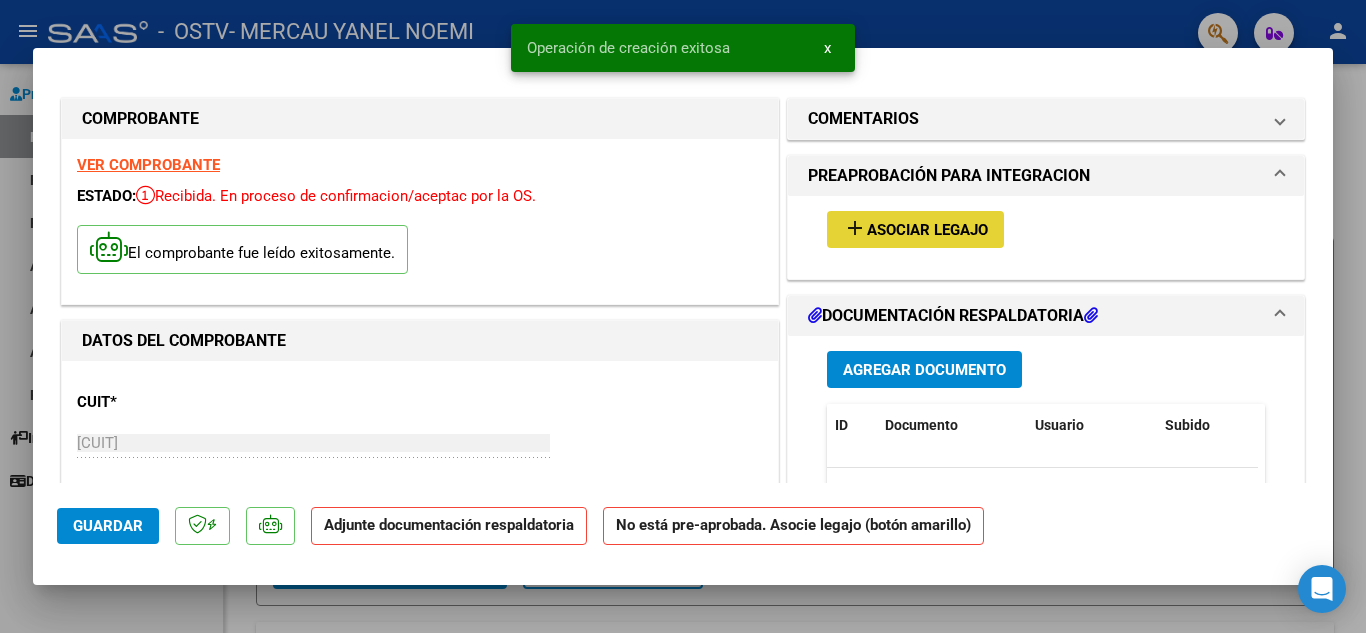 click on "add Asociar Legajo" at bounding box center (915, 229) 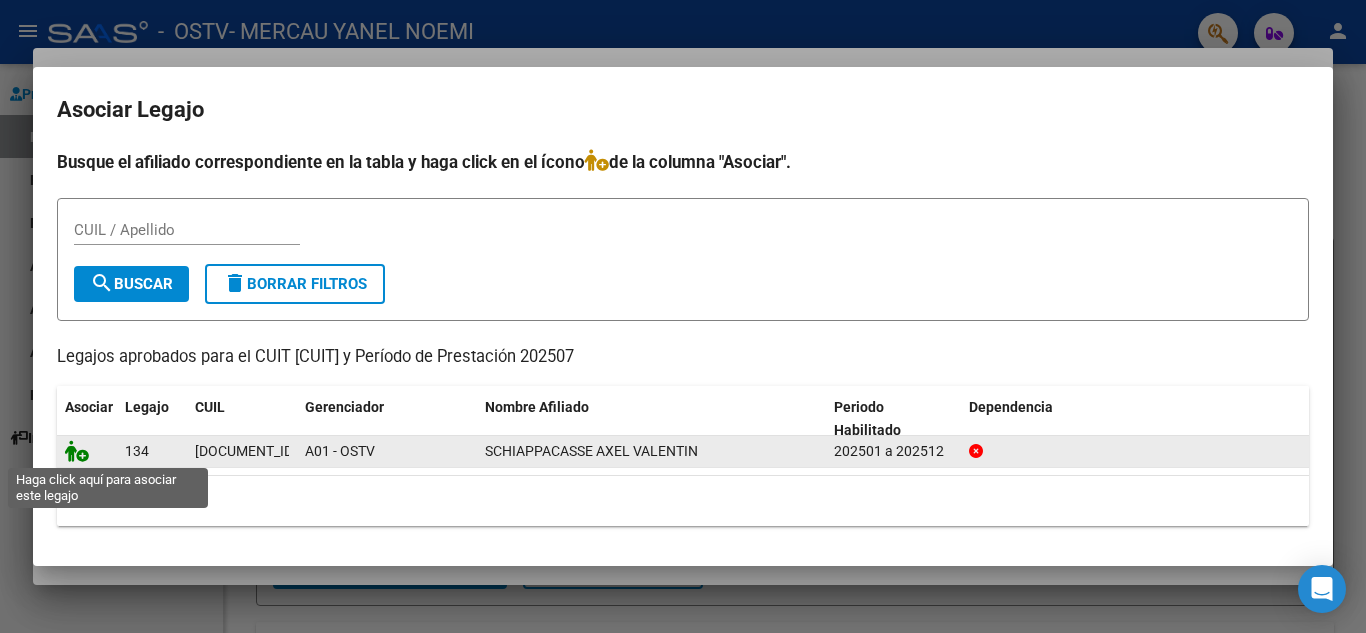 click 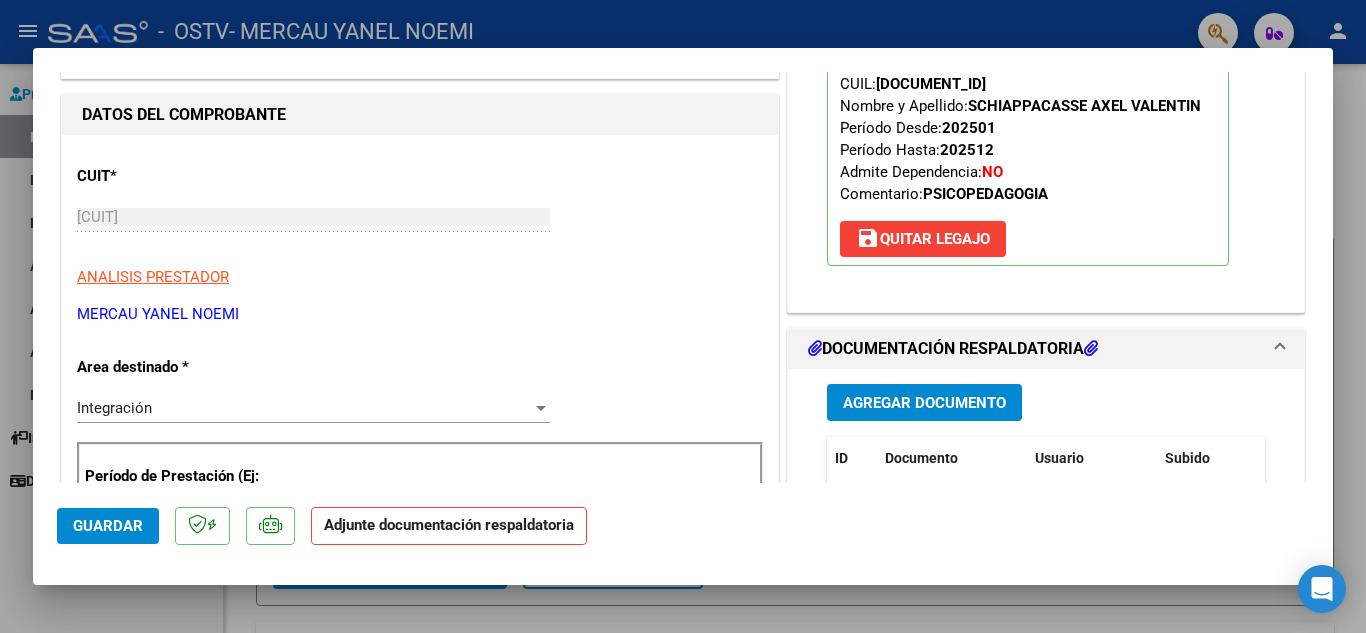 scroll, scrollTop: 280, scrollLeft: 0, axis: vertical 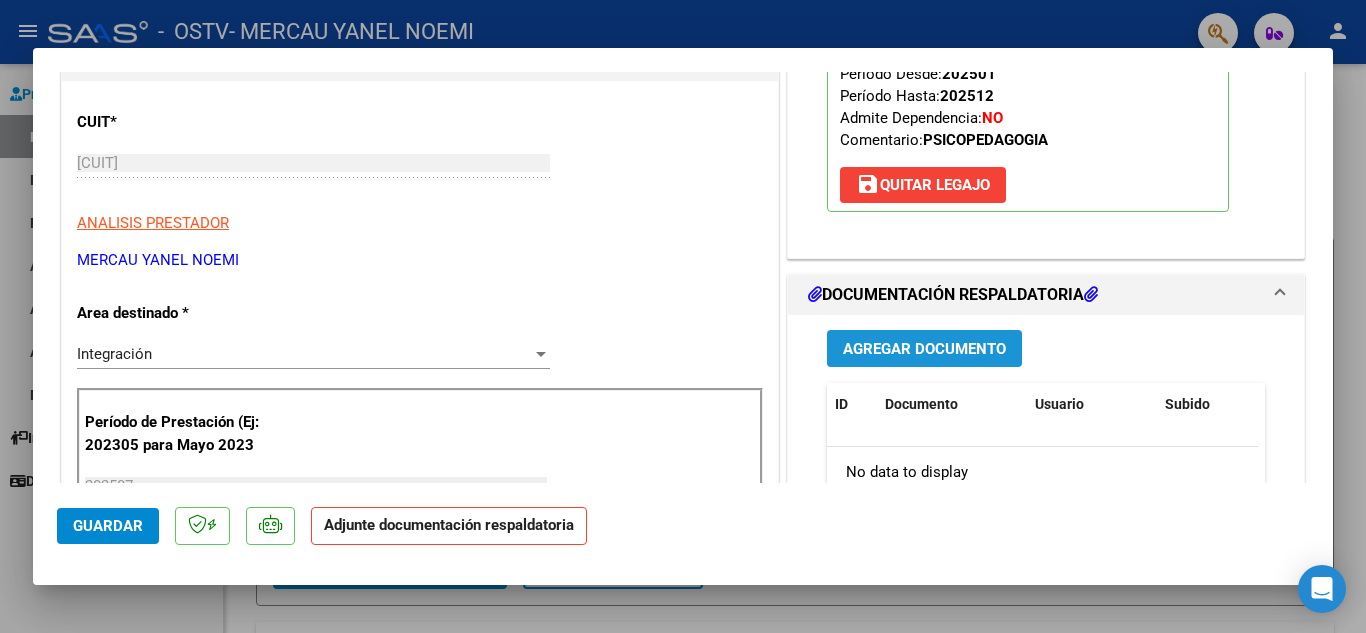 click on "Agregar Documento" at bounding box center (924, 349) 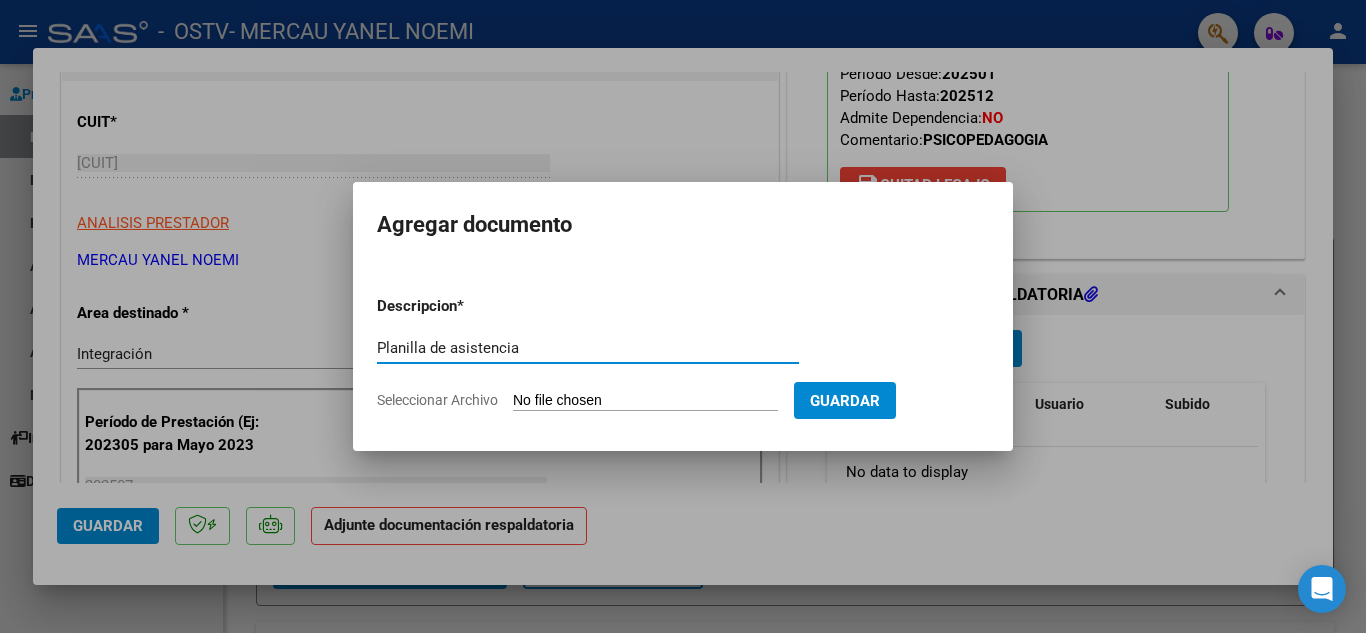type on "Planilla de asistencia" 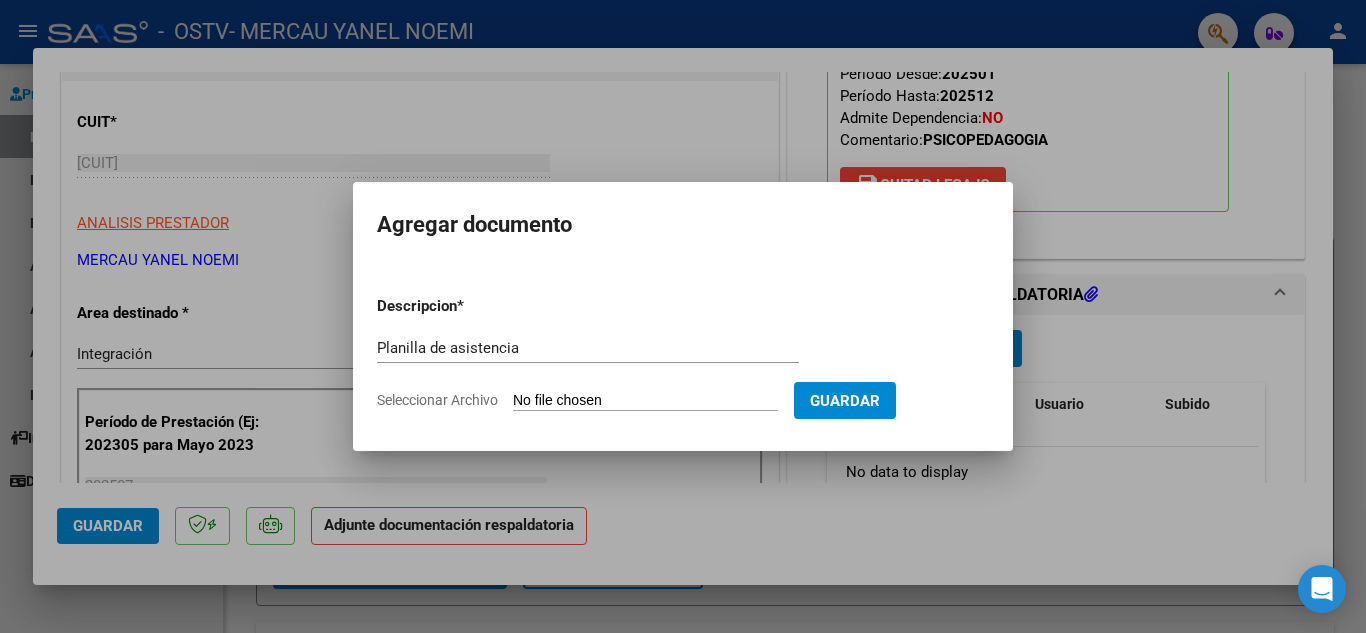 click on "Seleccionar Archivo" 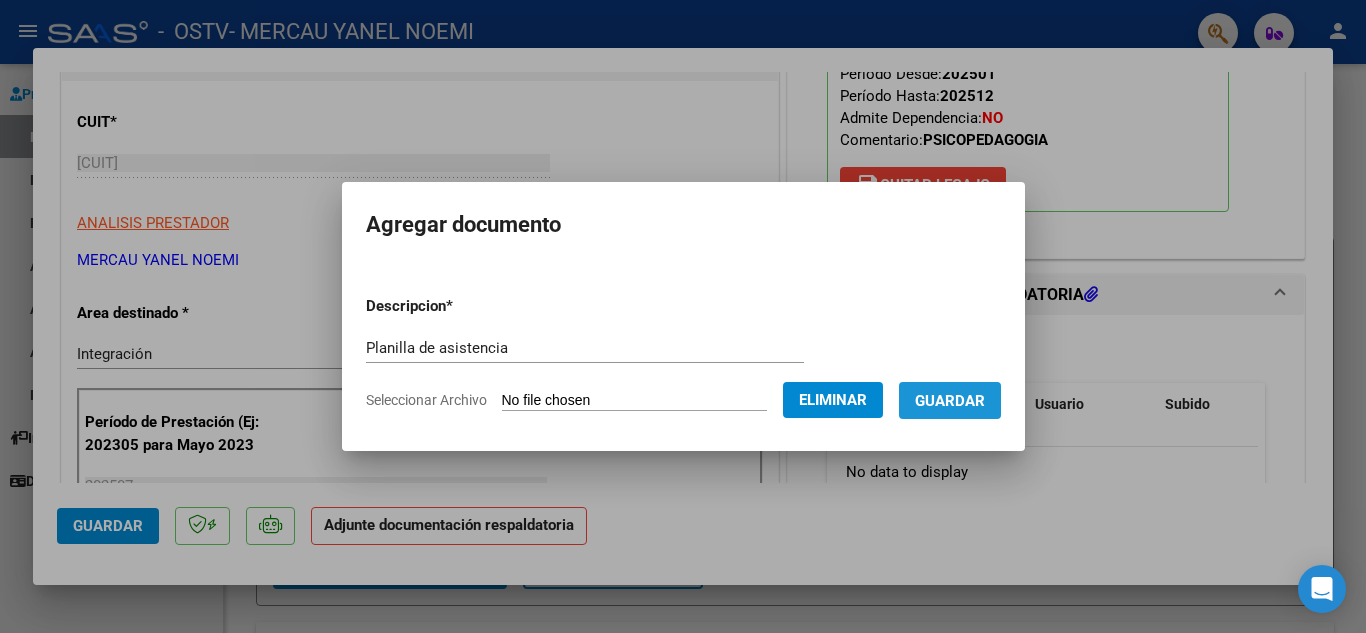 click on "Guardar" at bounding box center (950, 401) 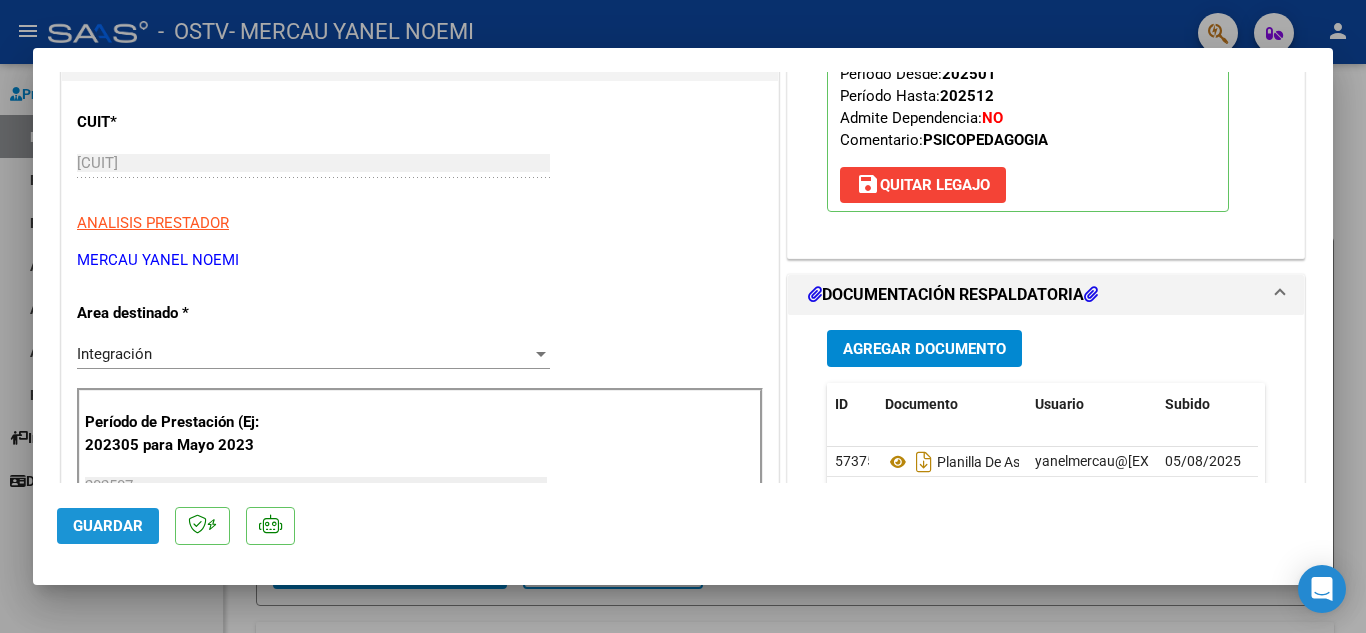 click on "Guardar" 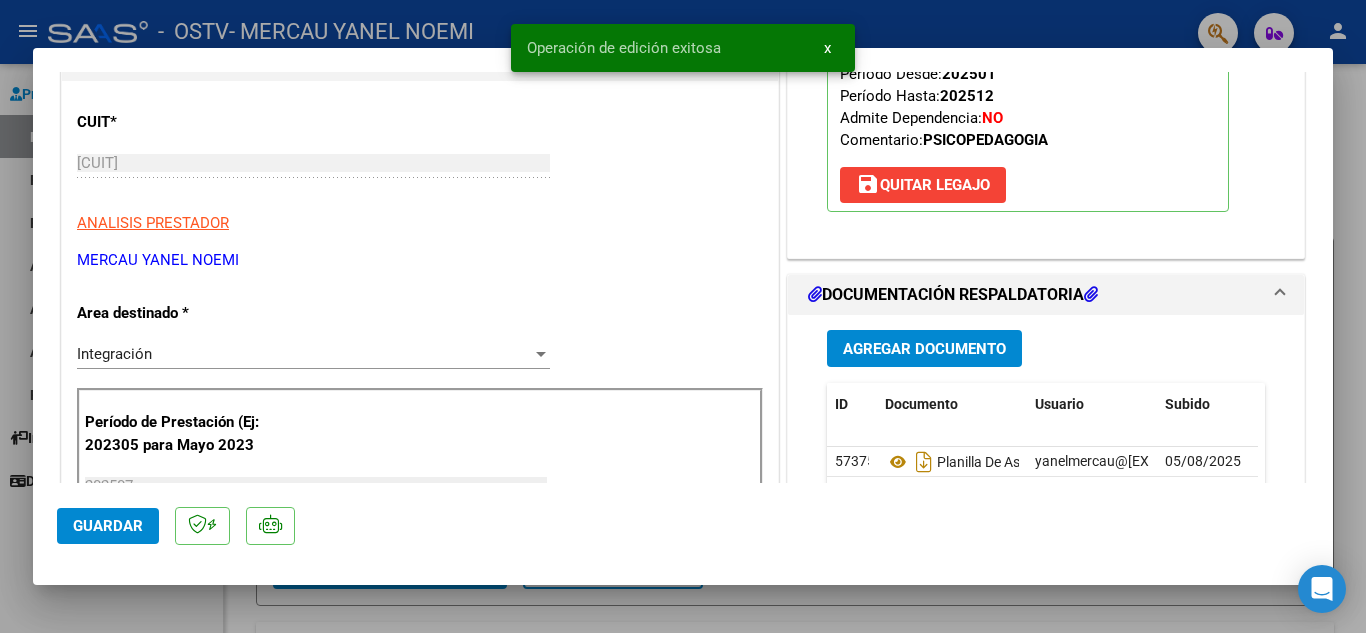 click at bounding box center [683, 316] 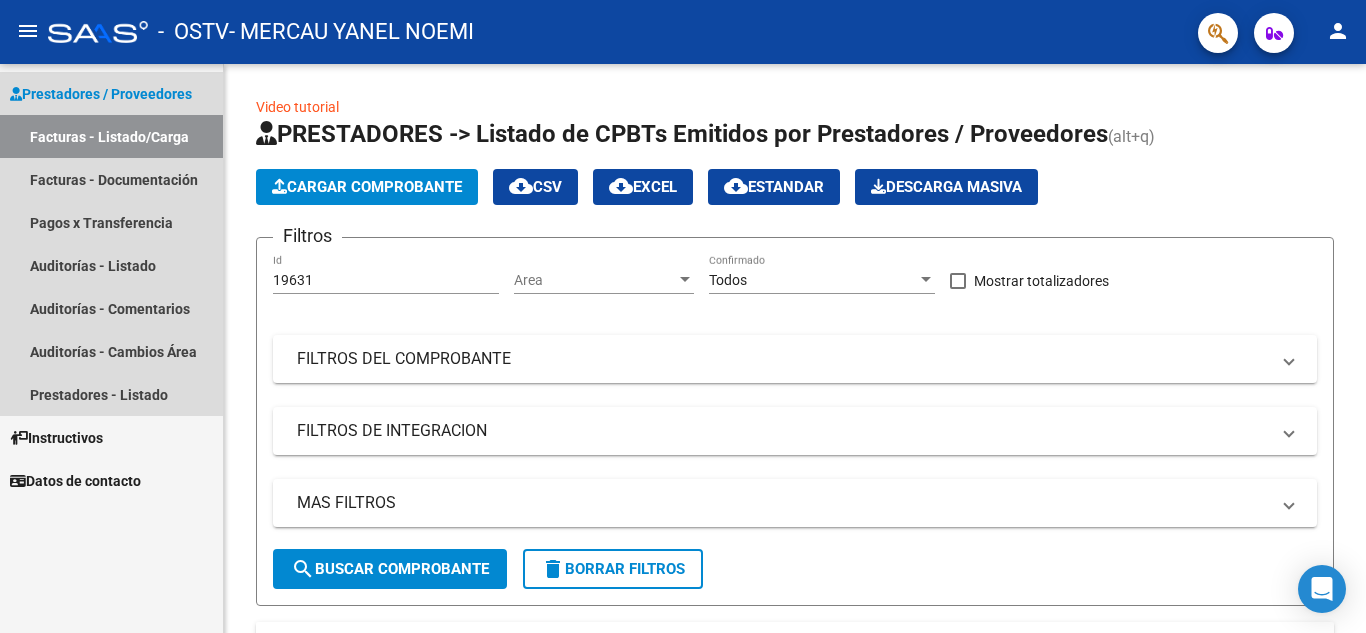 click on "Facturas - Listado/Carga" at bounding box center (111, 136) 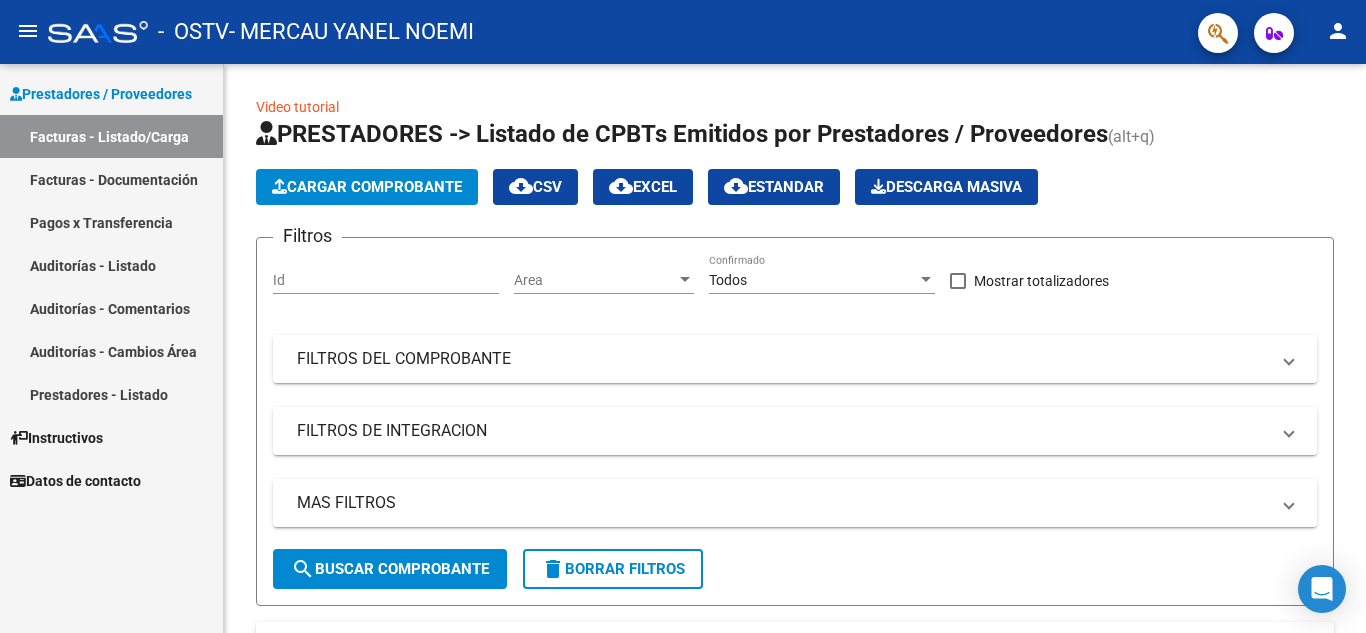 click on "Pagos x Transferencia" at bounding box center [111, 222] 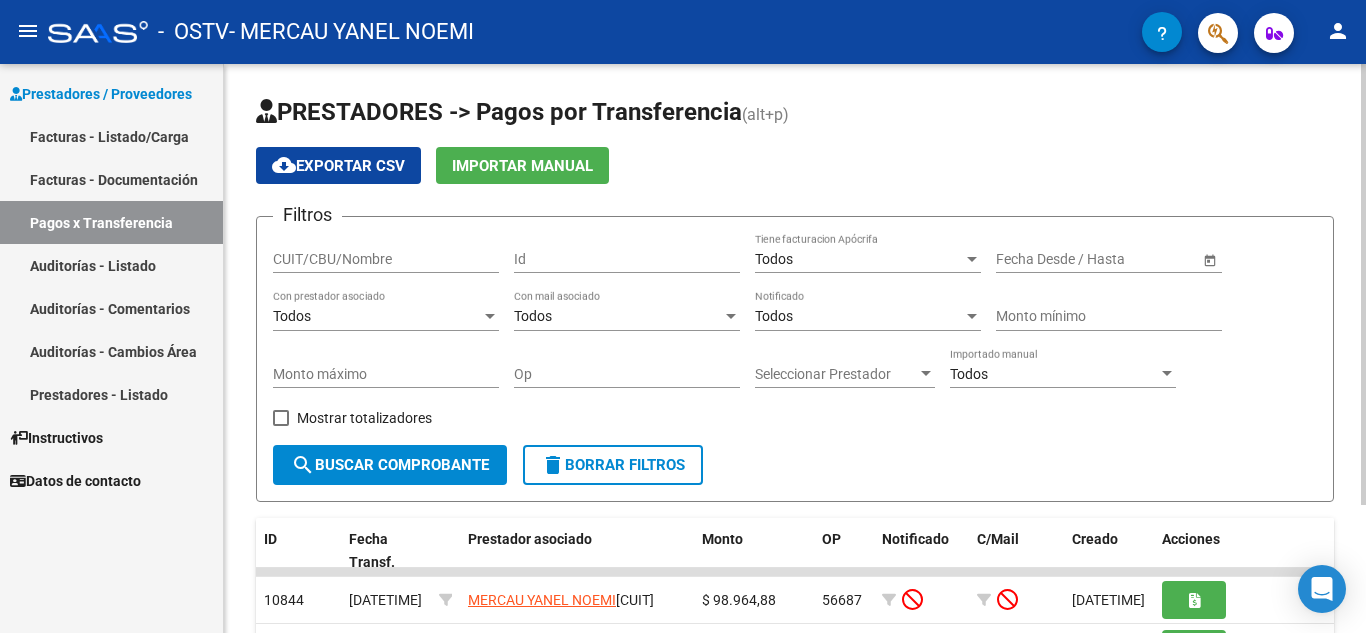 click on "PRESTADORES -> Pagos por Transferencia (alt+p) cloud_download  Exportar CSV   Importar Manual Filtros CUIT/CBU/Nombre Id Todos Tiene facturacion Apócrifa Start date – End date Fecha Desde / Hasta Todos Con prestador asociado Todos Con mail asociado Todos Notificado Monto mínimo Monto máximo Op Seleccionar Prestador Seleccionar Prestador Todos Importado manual    Mostrar totalizadores  search  Buscar Comprobante  delete  Borrar Filtros  ID Fecha Transf. Prestador asociado Monto OP Notificado C/Mail Creado Acciones 10844 27/06/2025 13:17 MERCAU YANEL NOEMI  [CUIT]  $ 98.964,88 56687       27/06/2025 16:24 10653 30/05/2025 12:50 MERCAU YANEL NOEMI  [CUIT]  $ 296.894,64 56527       30/05/2025 15:51  2 total   1" 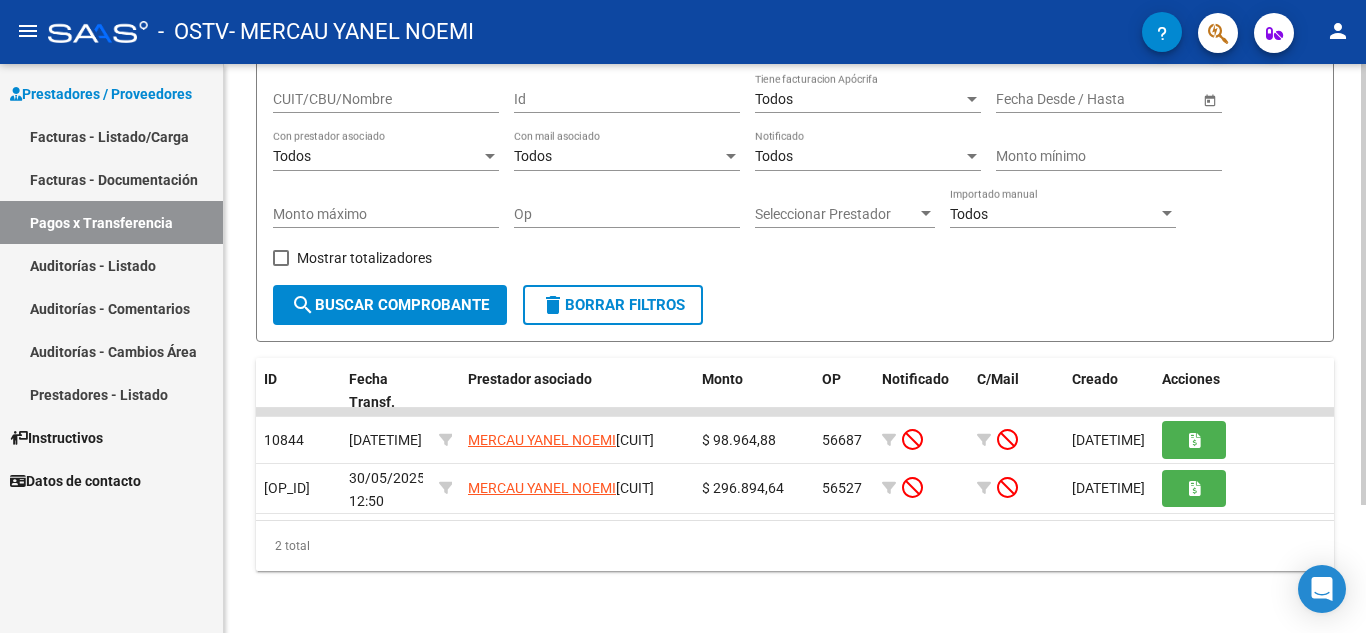 scroll, scrollTop: 165, scrollLeft: 0, axis: vertical 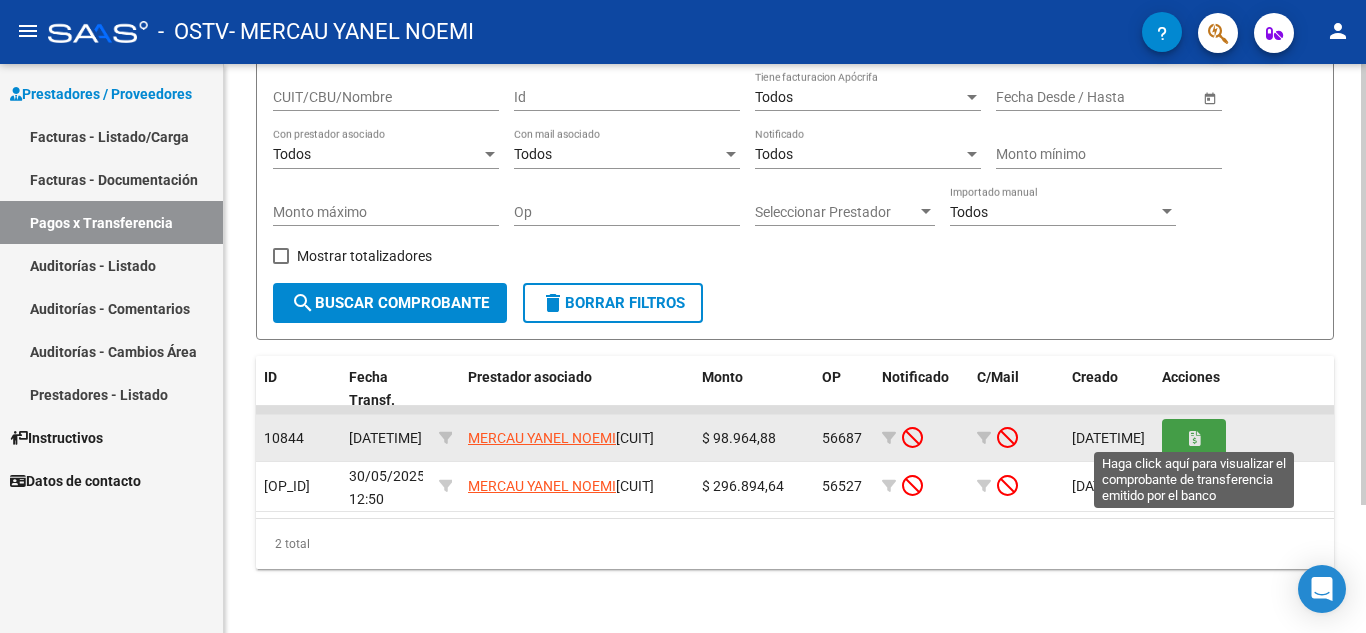click 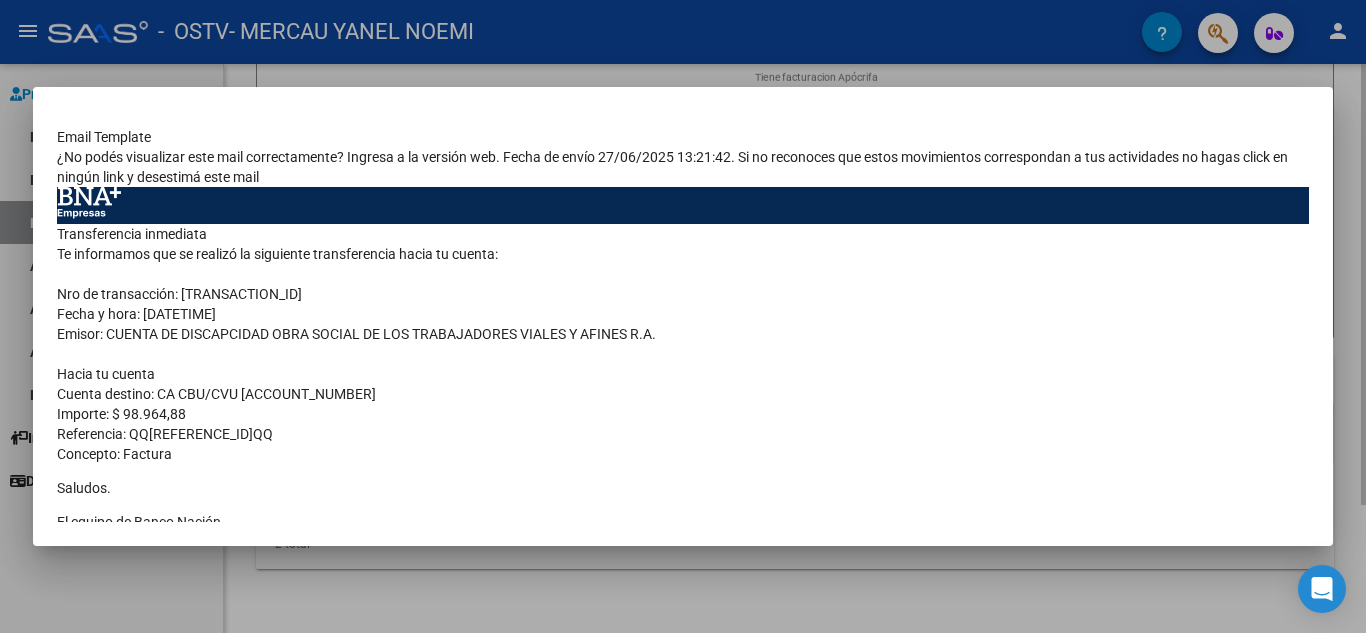 scroll, scrollTop: 146, scrollLeft: 0, axis: vertical 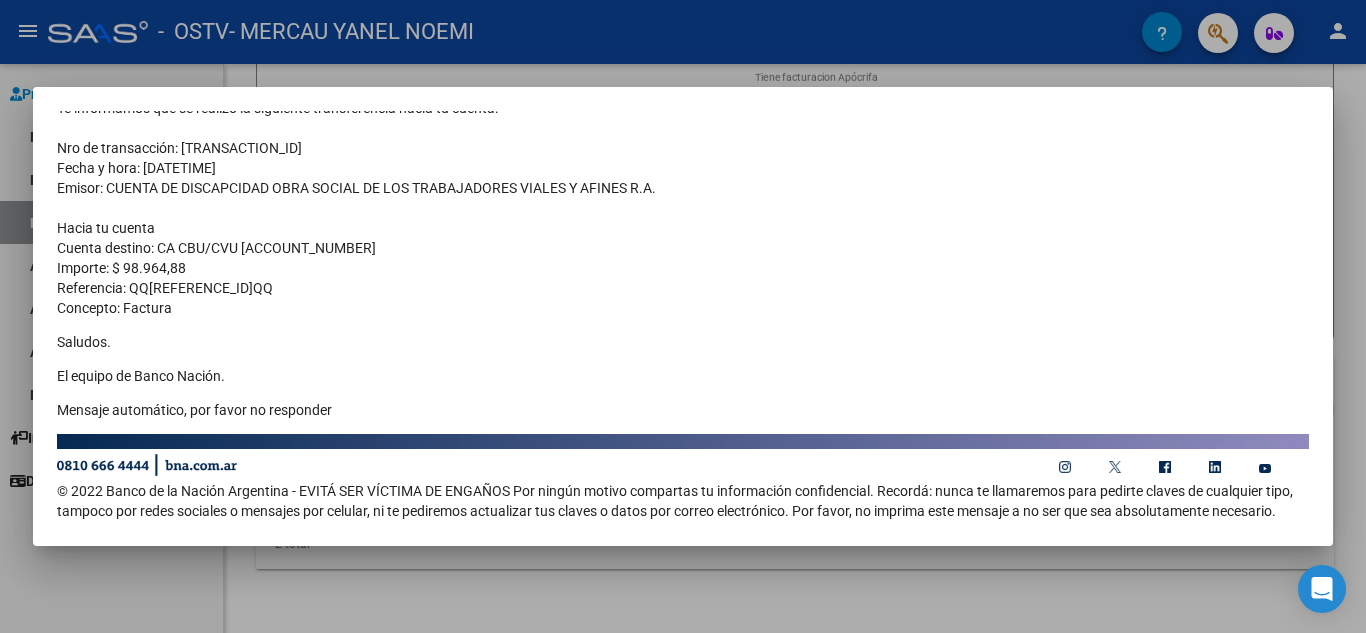 click on "Email Template
¿No podés visualizar este mail correctamente? Ingresa a la versión web. Fecha de envío 27/06/2025 13:21:42. Si no reconoces que estos movimientos correspondan a tus actividades no hagas click en ningún link y desestimá este mail
Nro de transacción: [TRANSACTION_ID]" at bounding box center (683, 316) 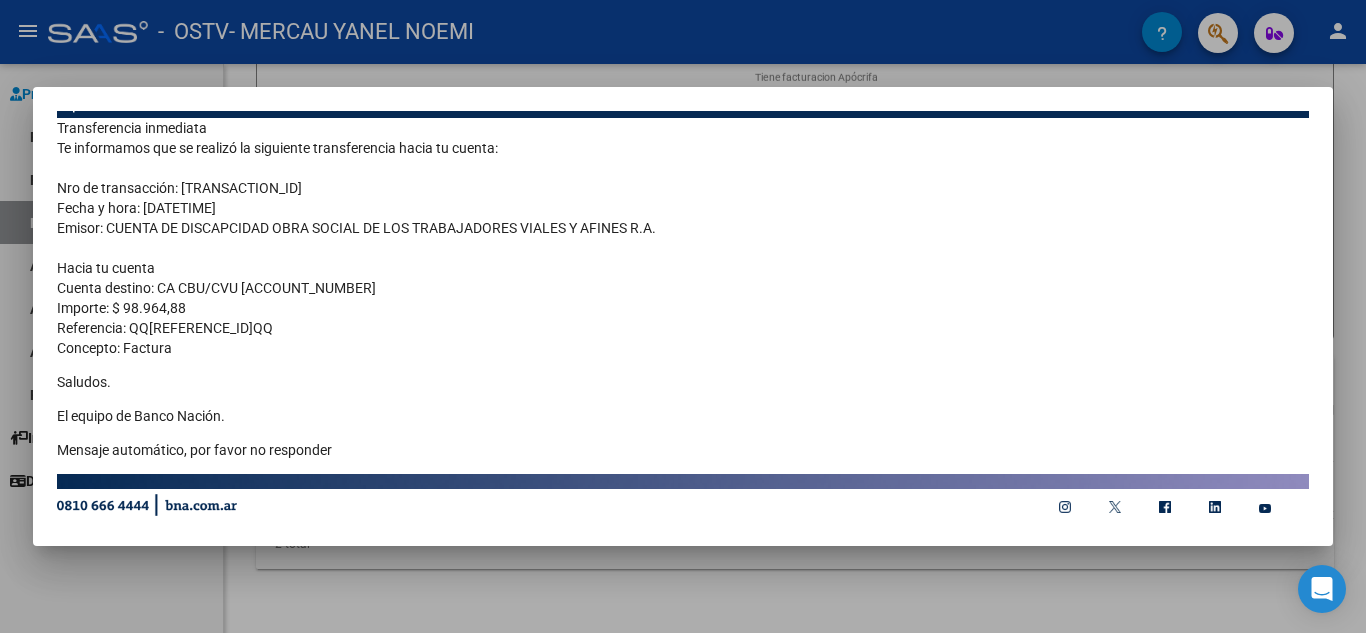 scroll, scrollTop: 0, scrollLeft: 0, axis: both 